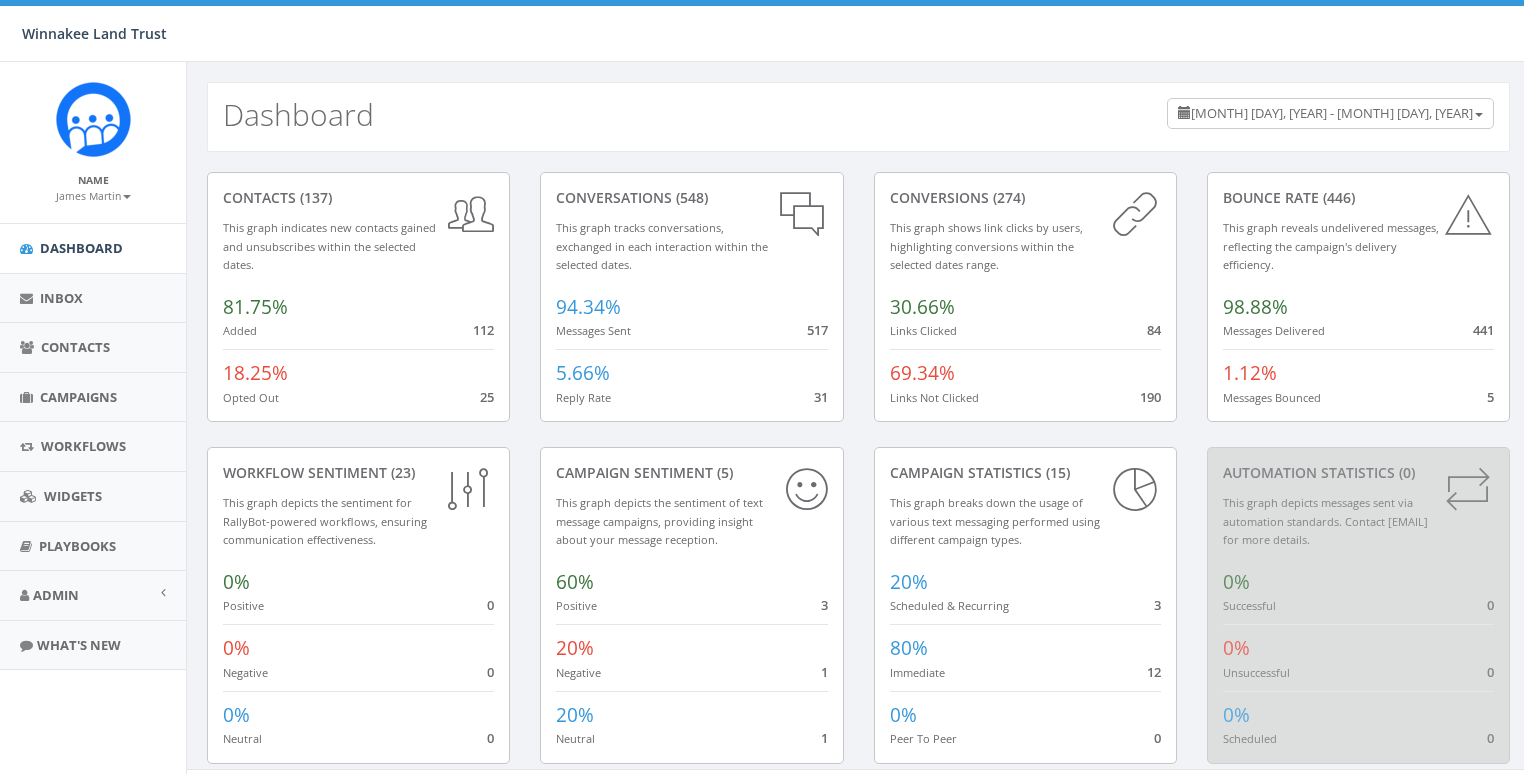 scroll, scrollTop: 0, scrollLeft: 0, axis: both 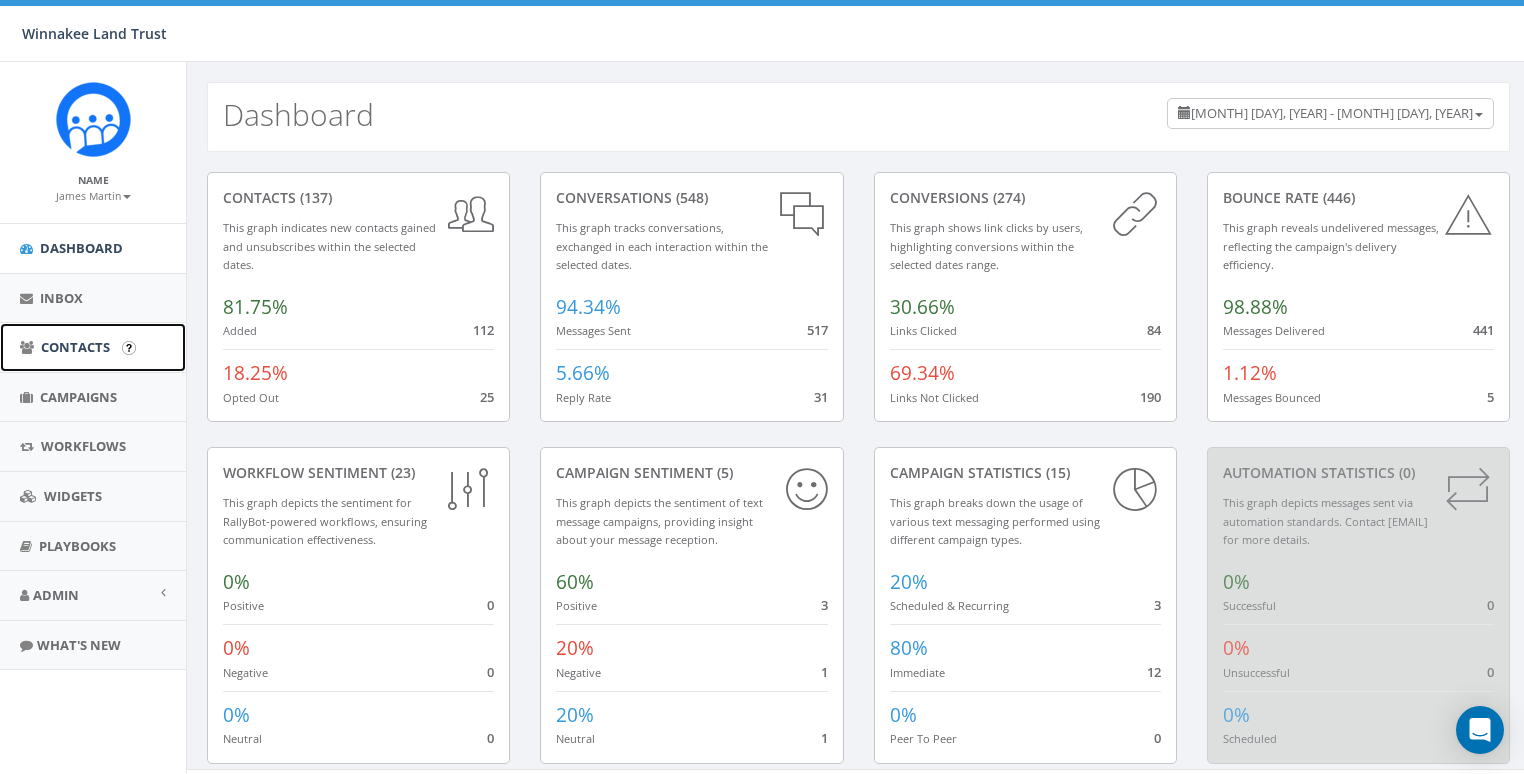 click on "Contacts" at bounding box center (75, 347) 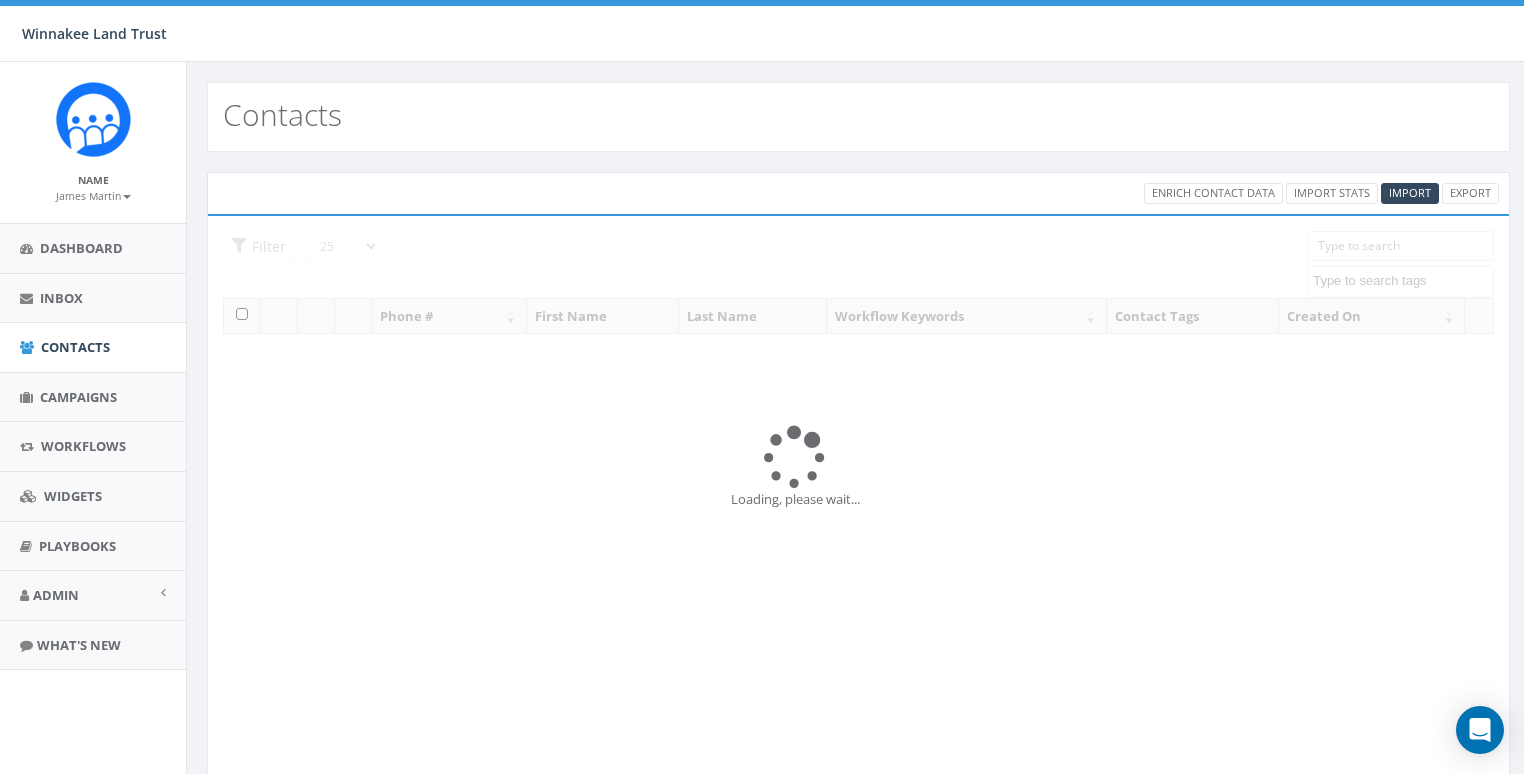 select 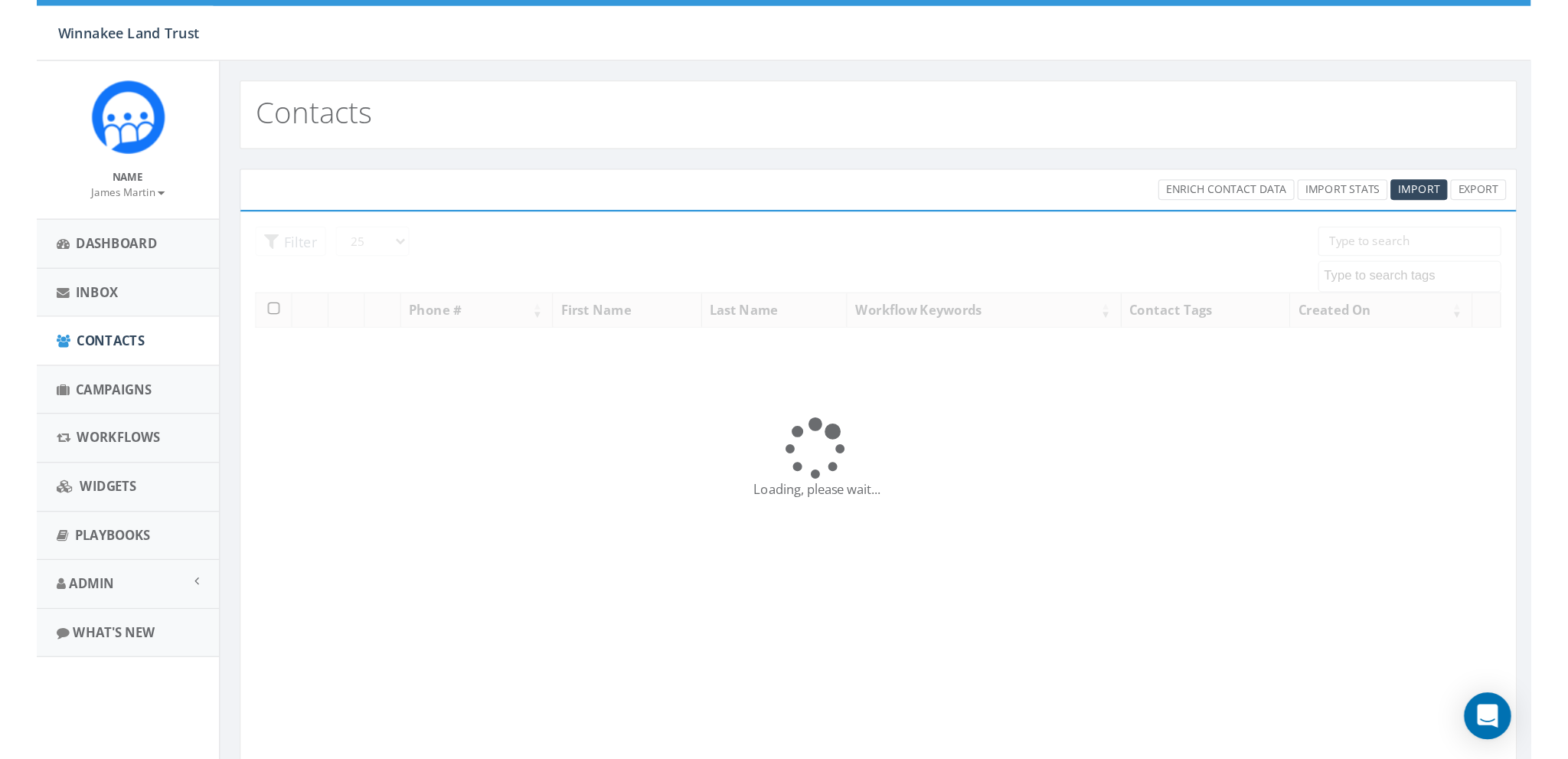 scroll, scrollTop: 0, scrollLeft: 0, axis: both 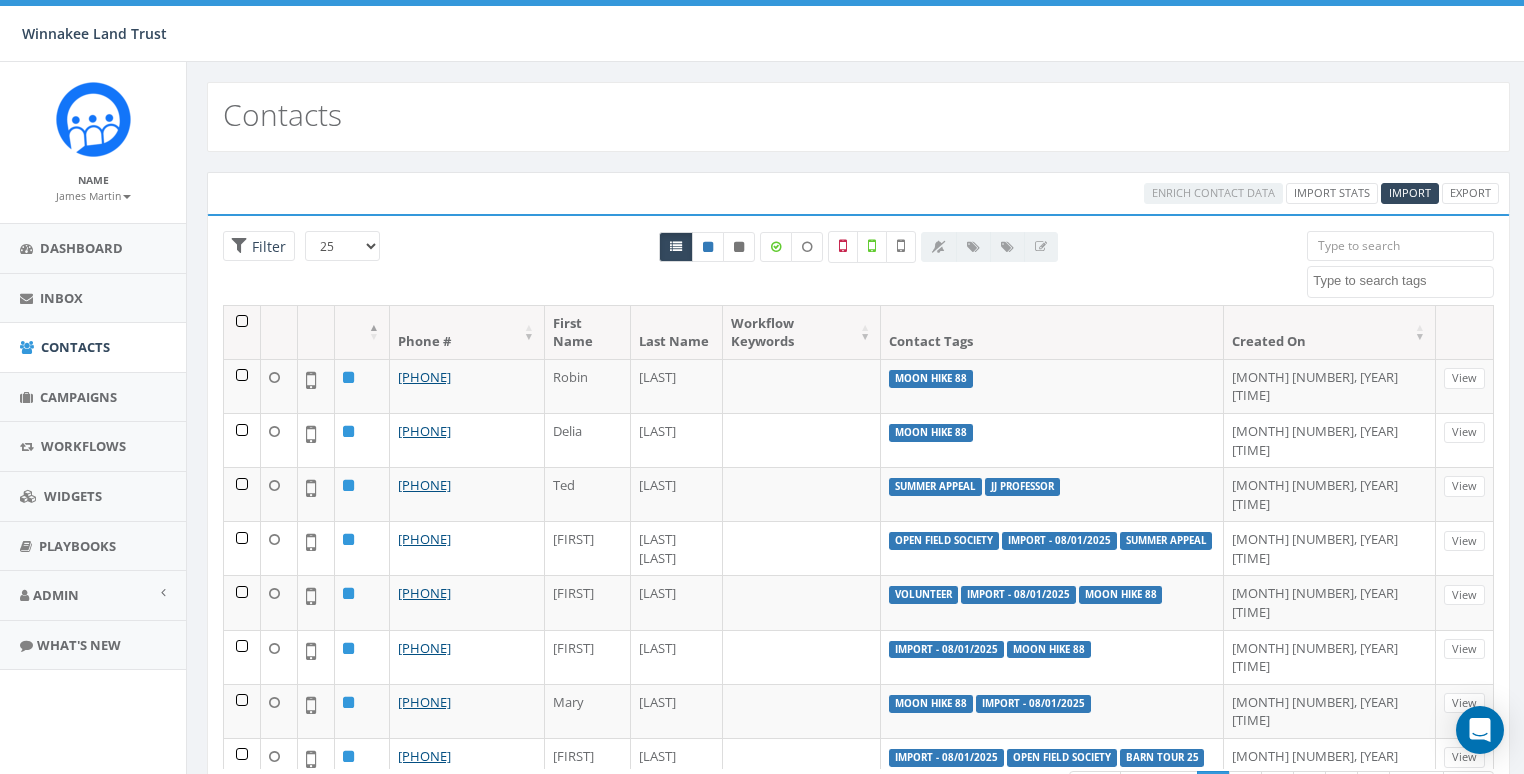 click at bounding box center (1400, 246) 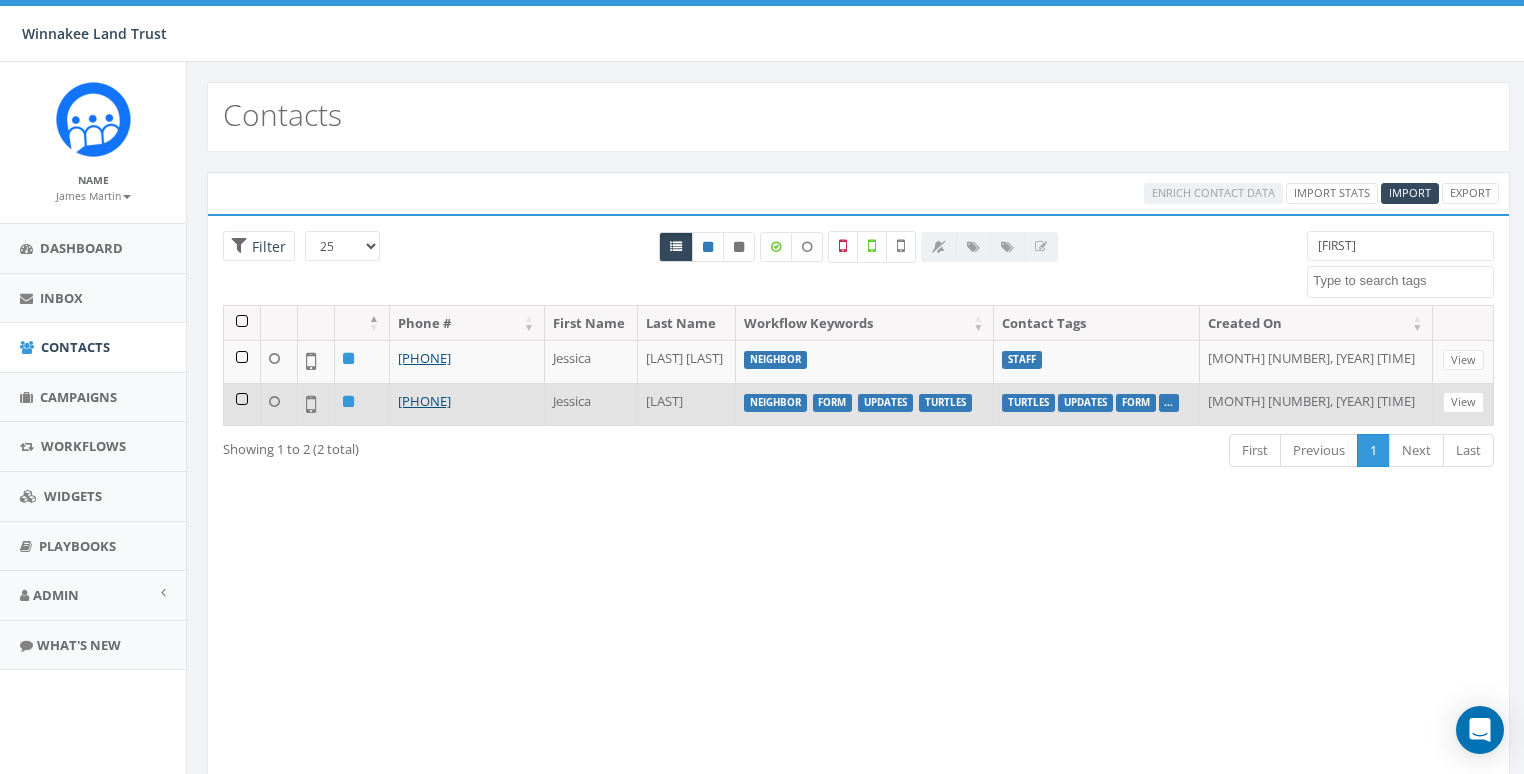 type on "jess" 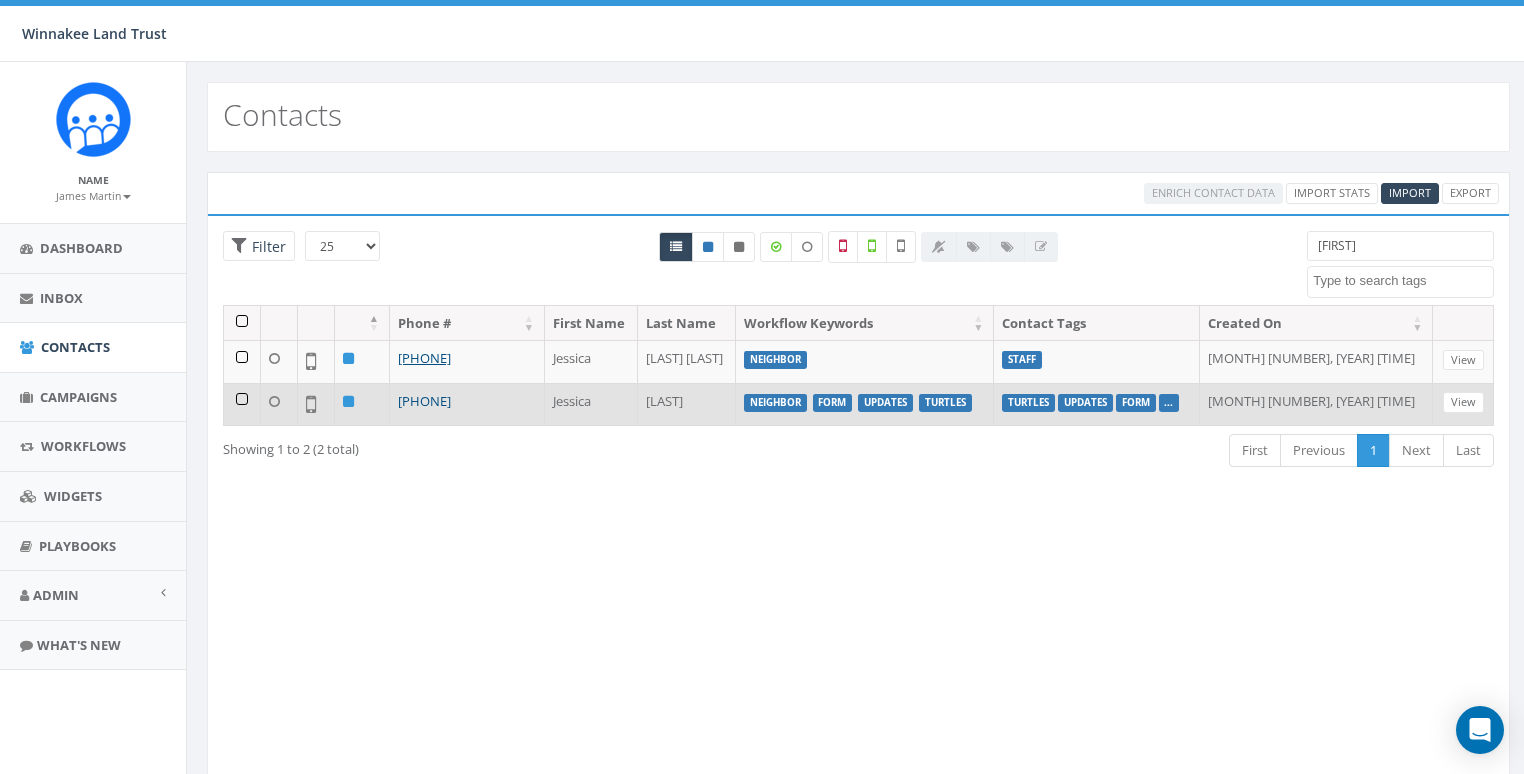 drag, startPoint x: 515, startPoint y: 397, endPoint x: 412, endPoint y: 400, distance: 103.04368 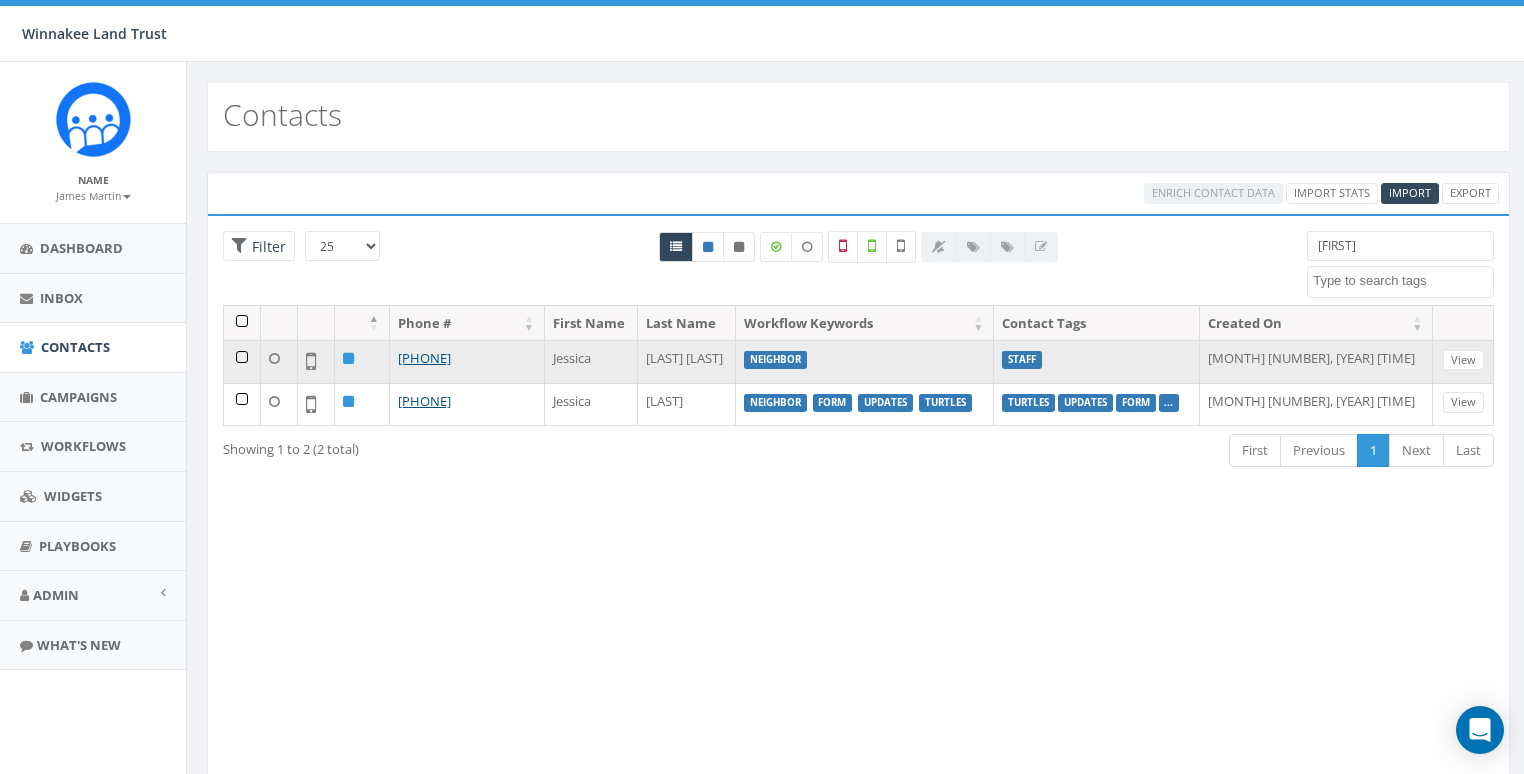 copy on "845-625-4346" 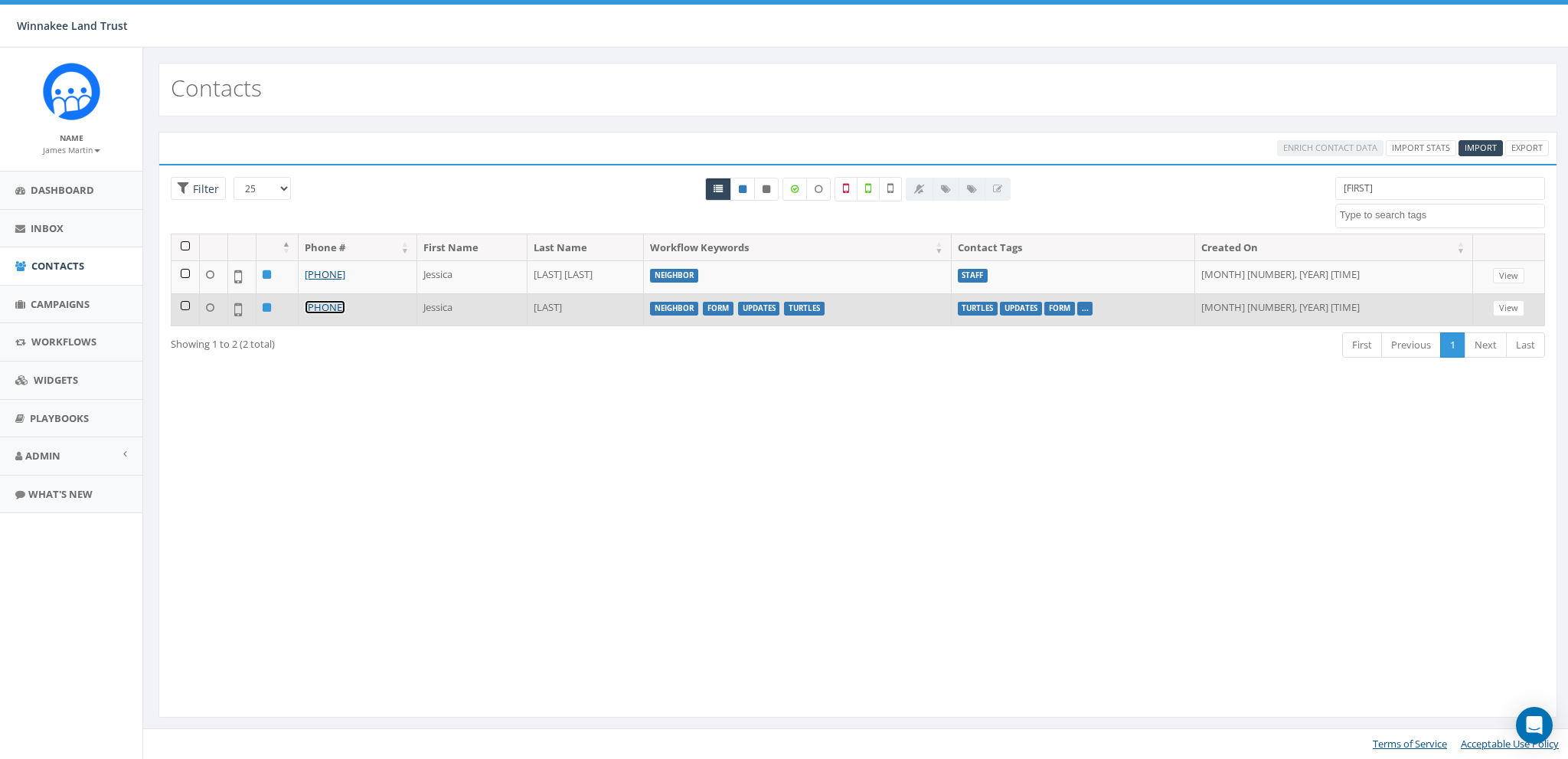 click on "[PHONE]" at bounding box center [325, 307] 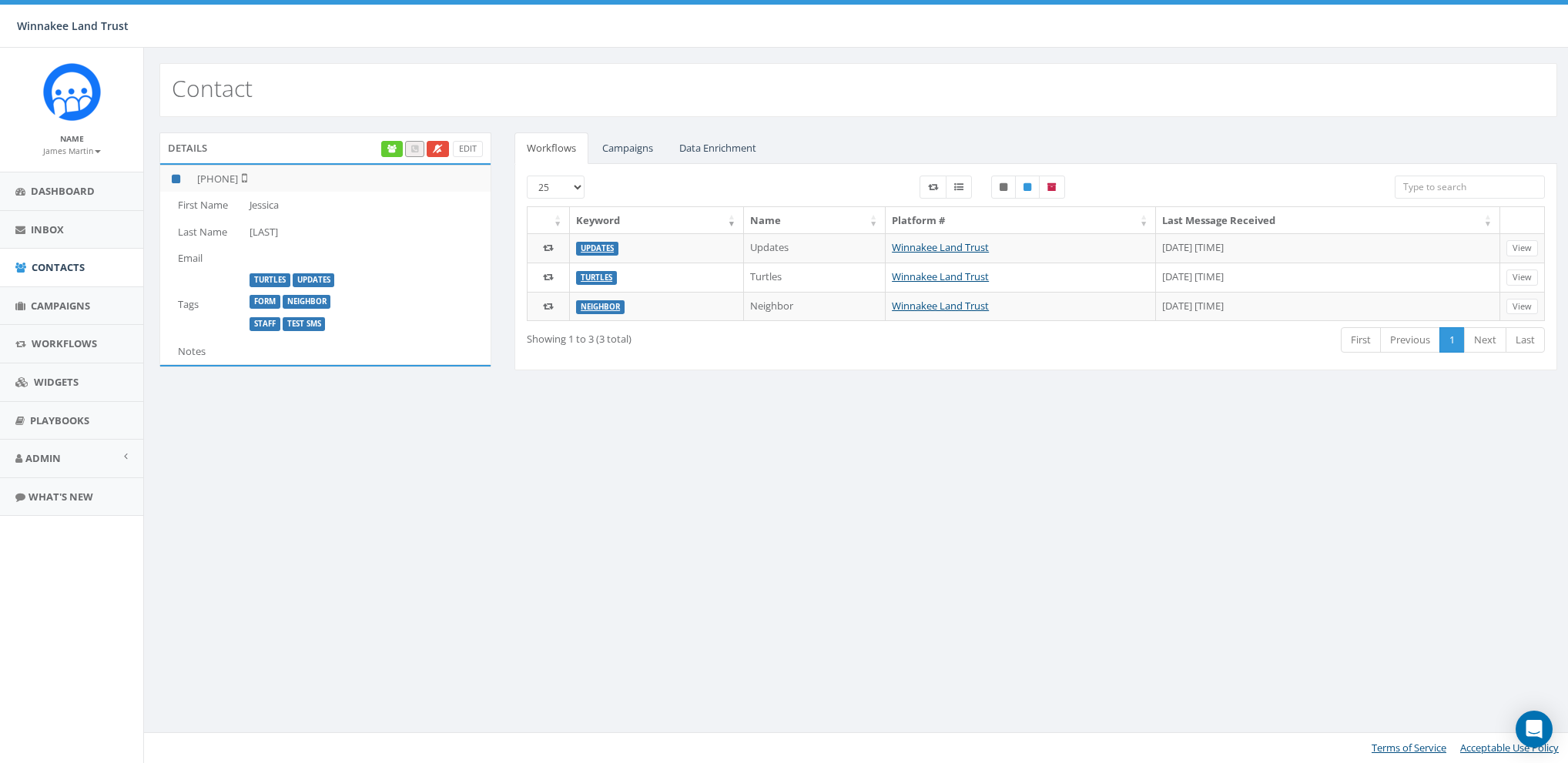 scroll, scrollTop: 0, scrollLeft: 0, axis: both 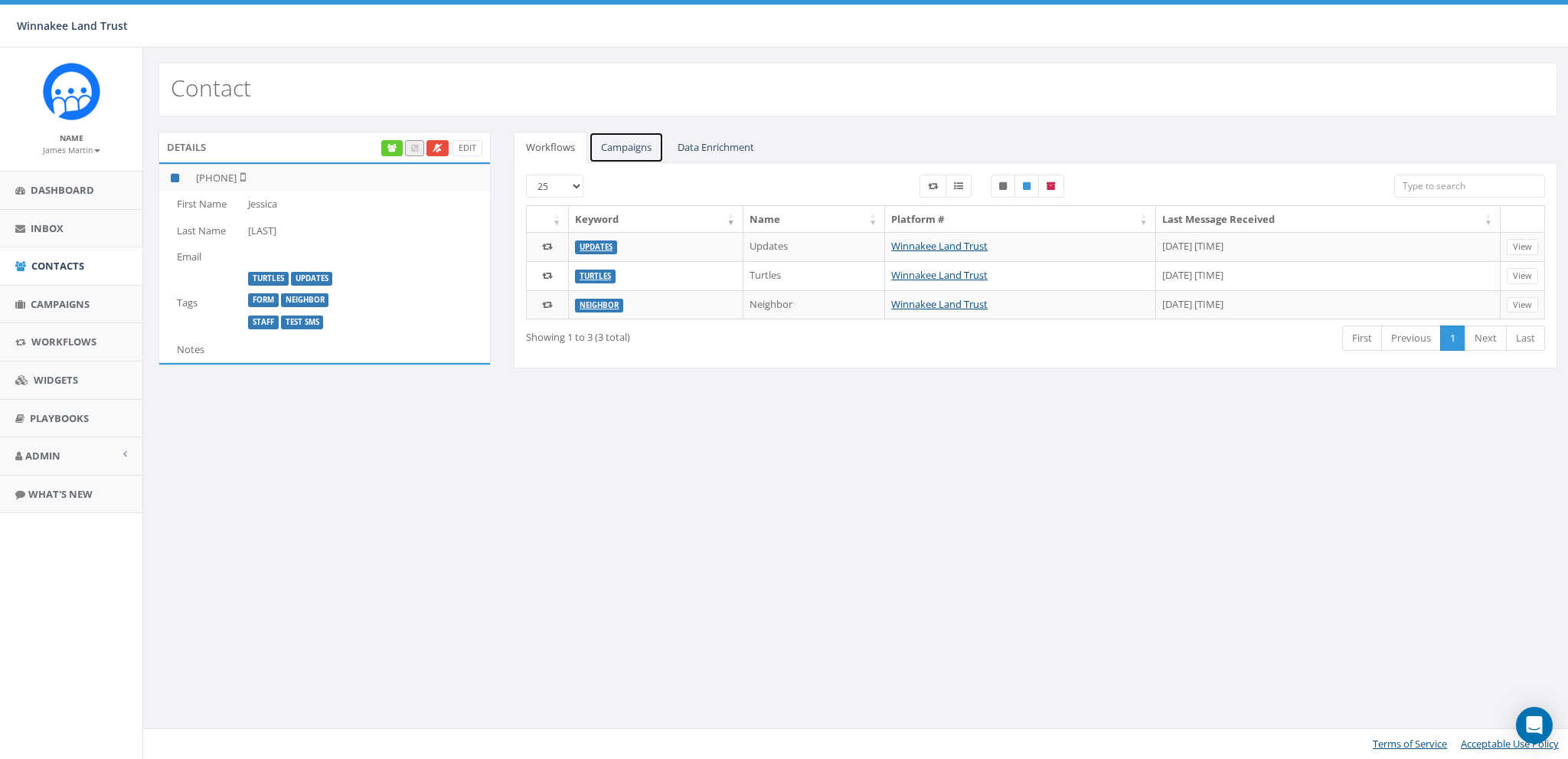 click on "Campaigns" at bounding box center (626, 147) 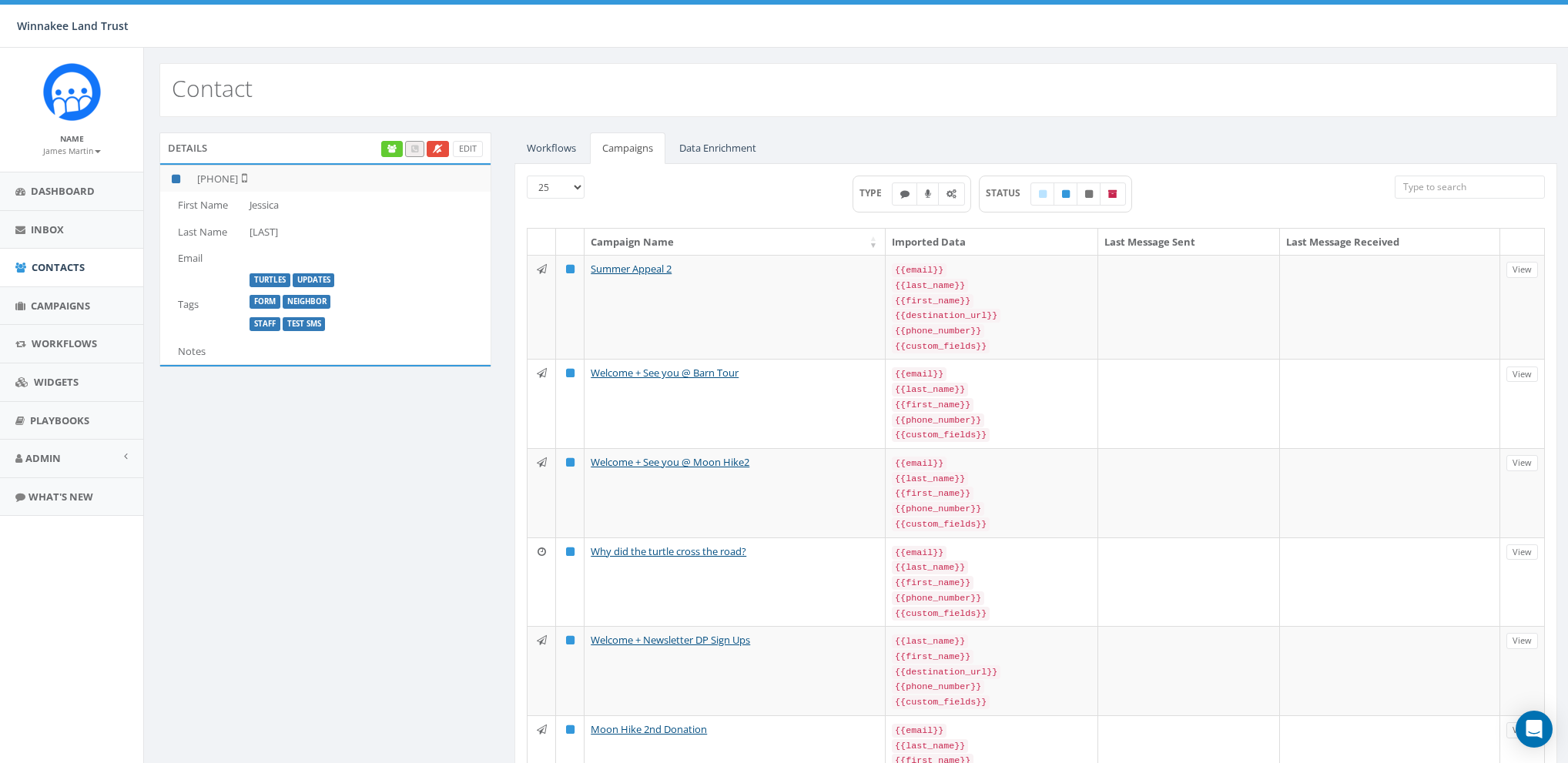click on "Last Message Sent" at bounding box center (1189, 242) 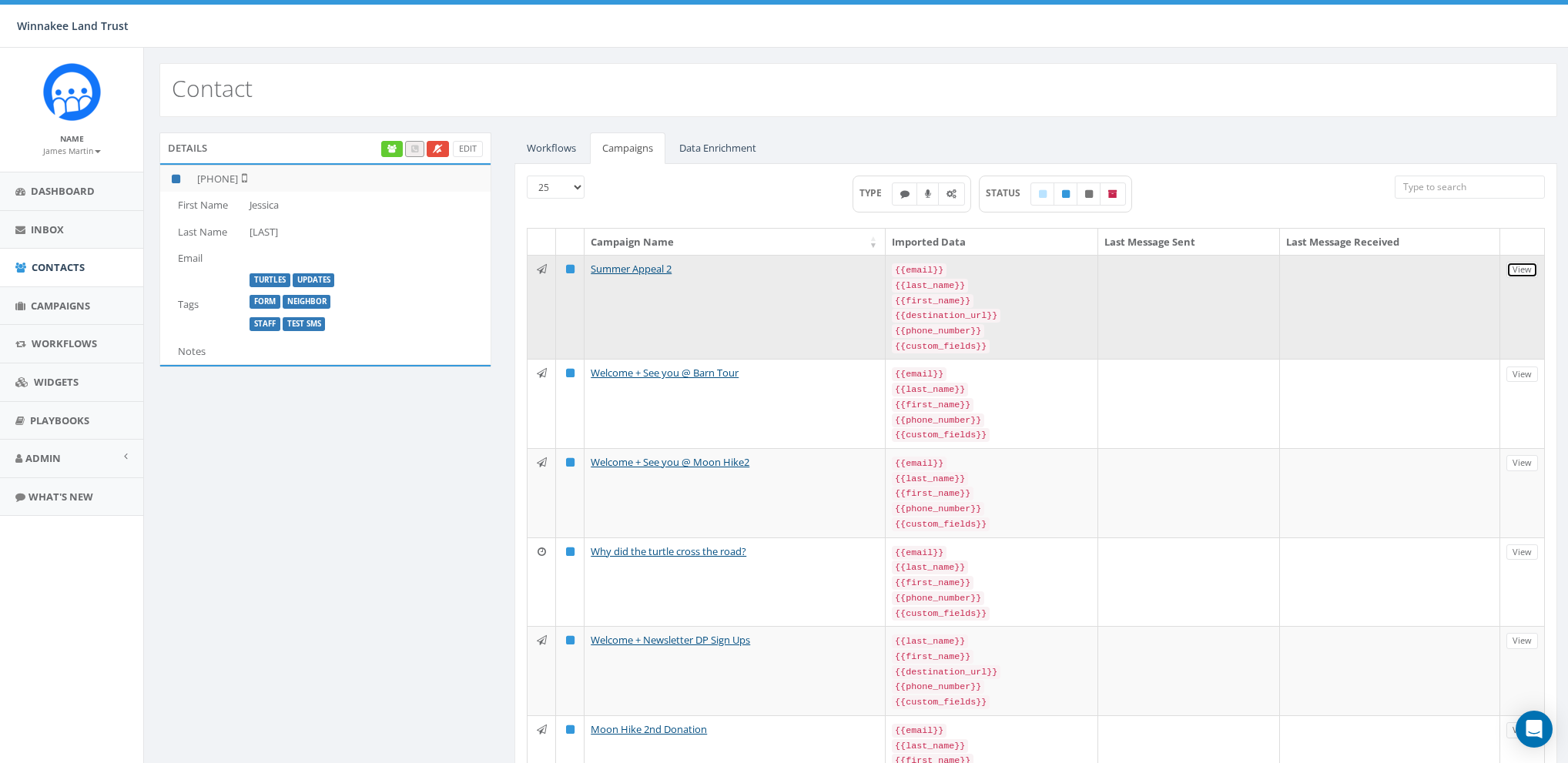 click on "View" at bounding box center [1522, 269] 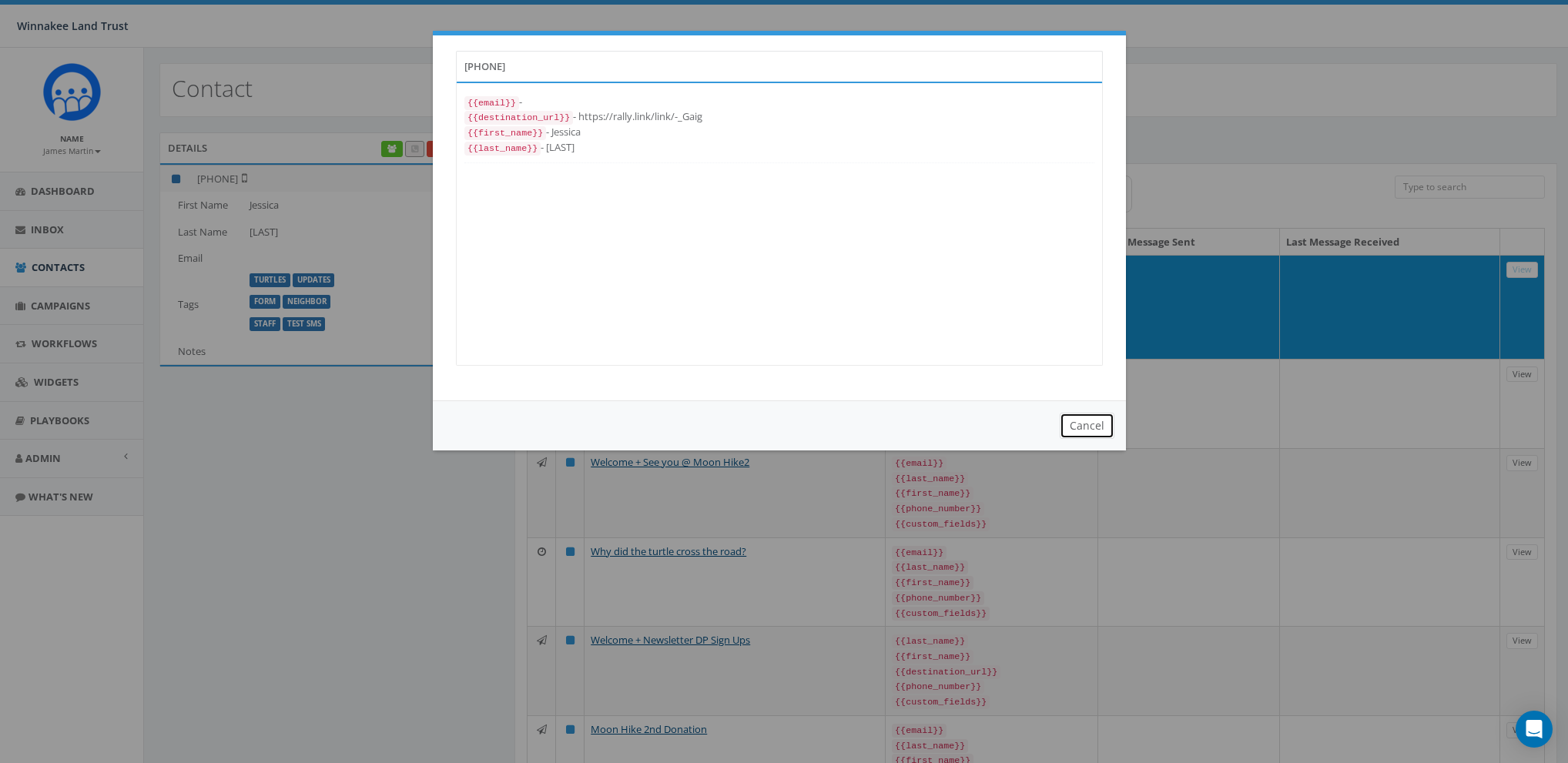 click on "Cancel" at bounding box center [1087, 426] 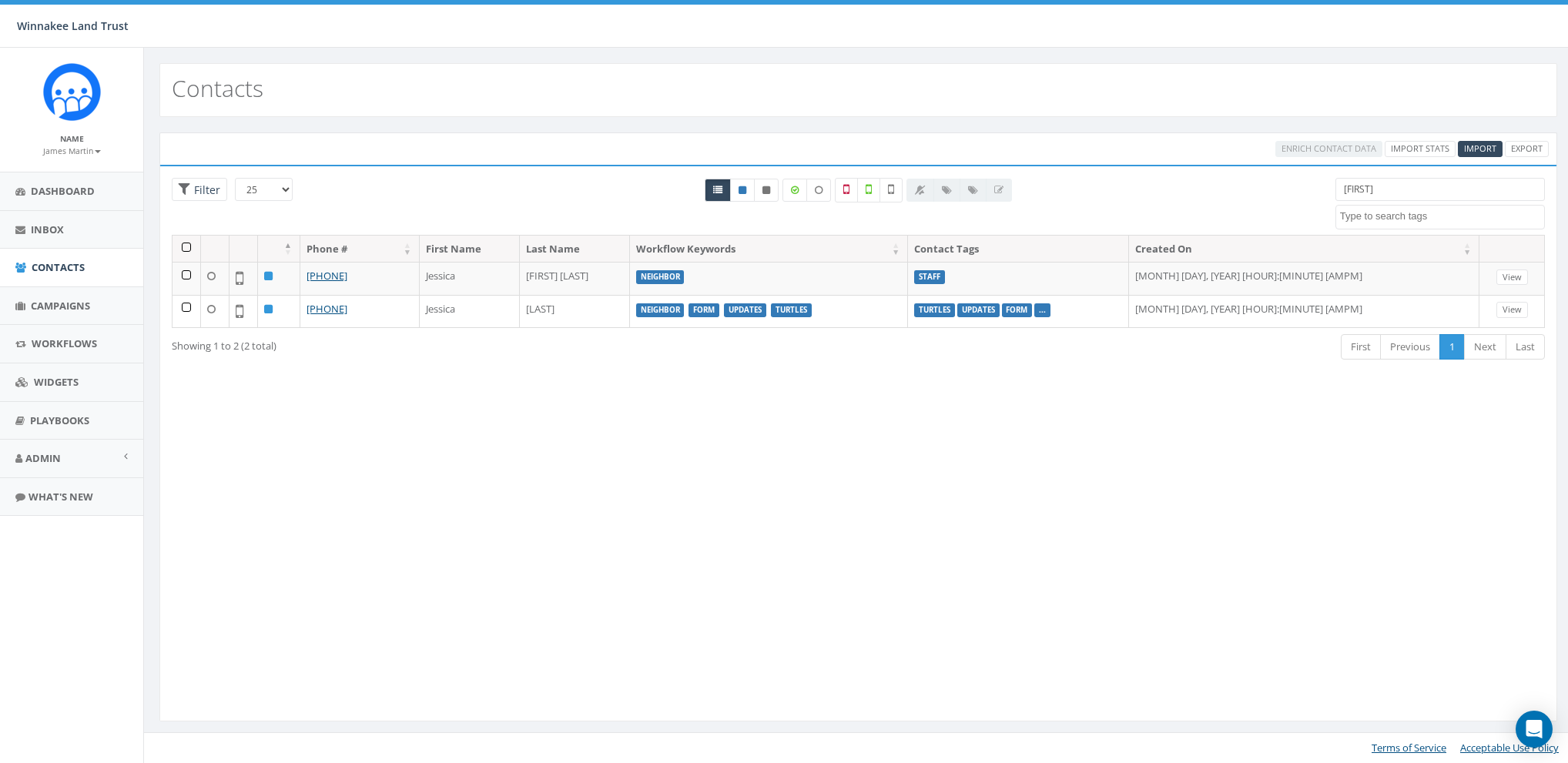 select 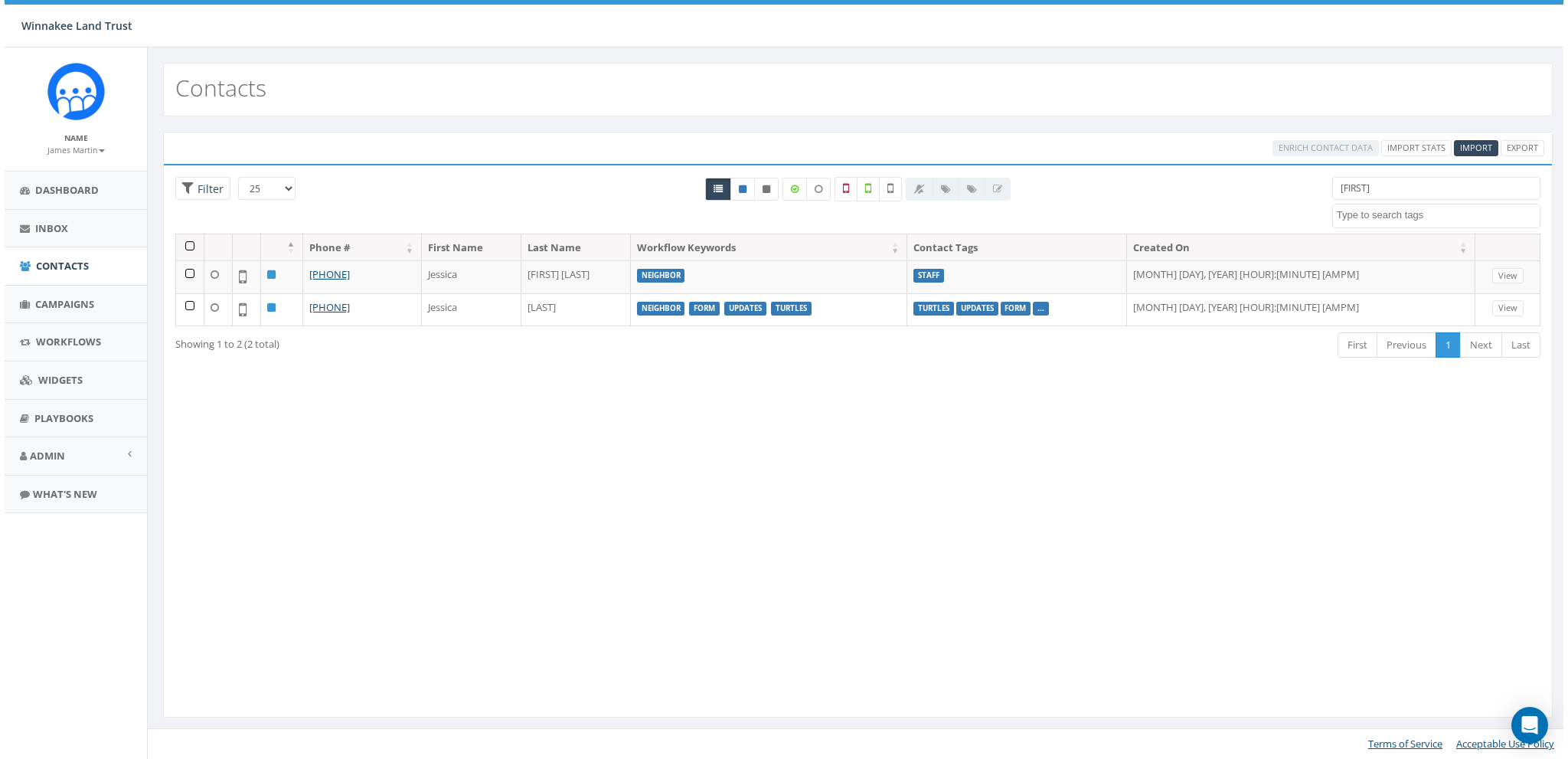 scroll, scrollTop: 0, scrollLeft: 0, axis: both 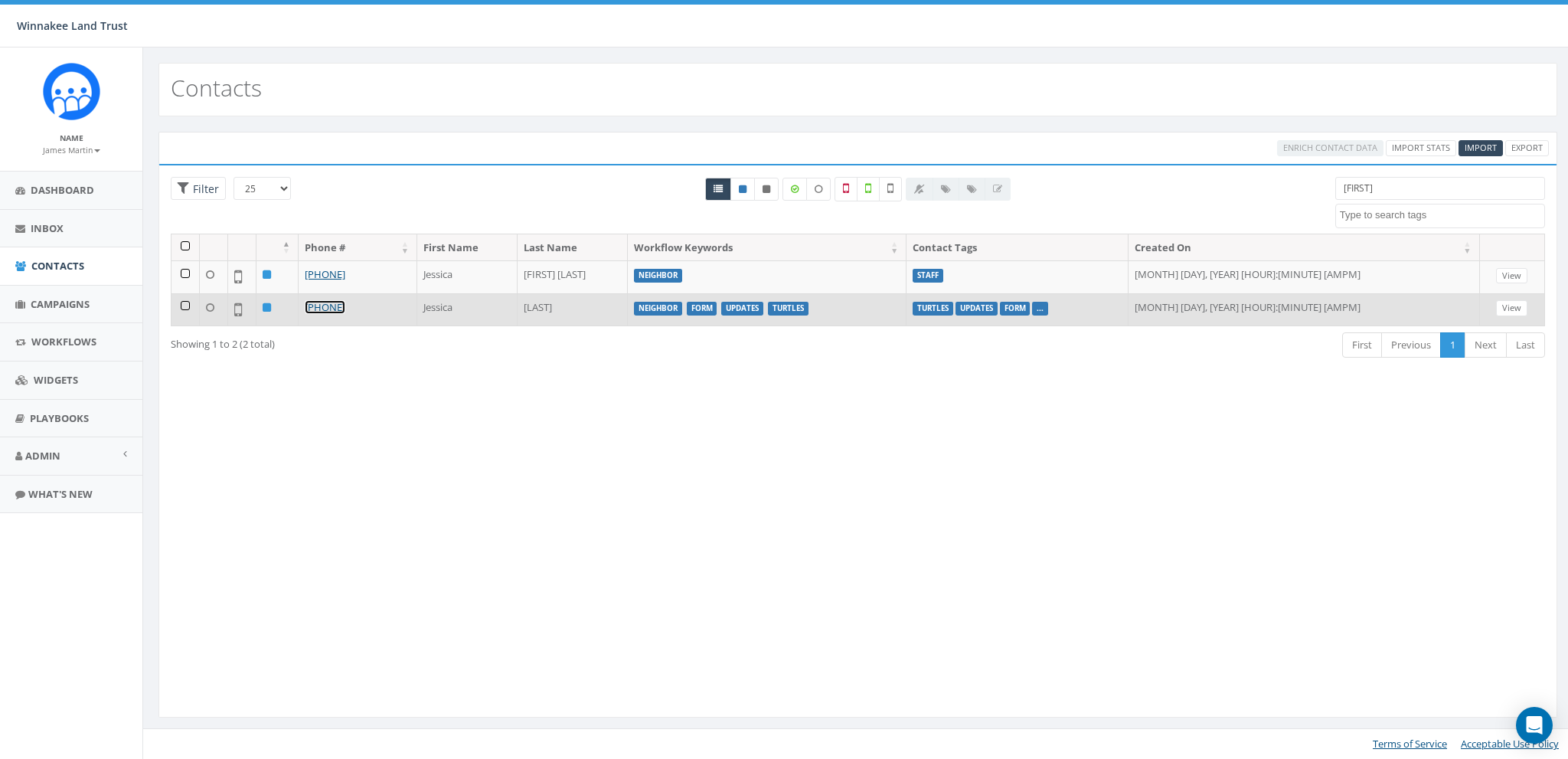 click on "+1 845-625-4346" at bounding box center (325, 307) 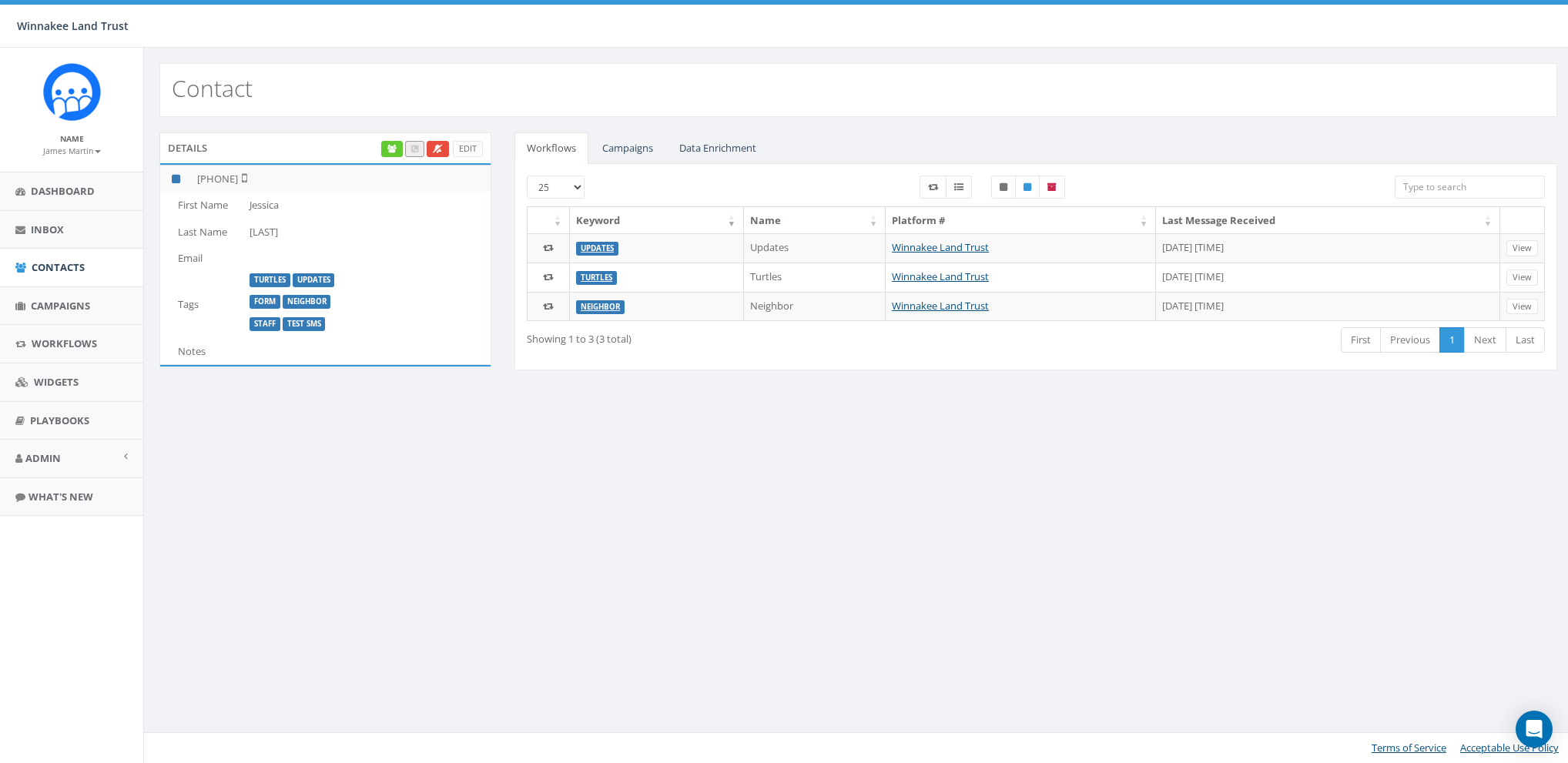 scroll, scrollTop: 0, scrollLeft: 0, axis: both 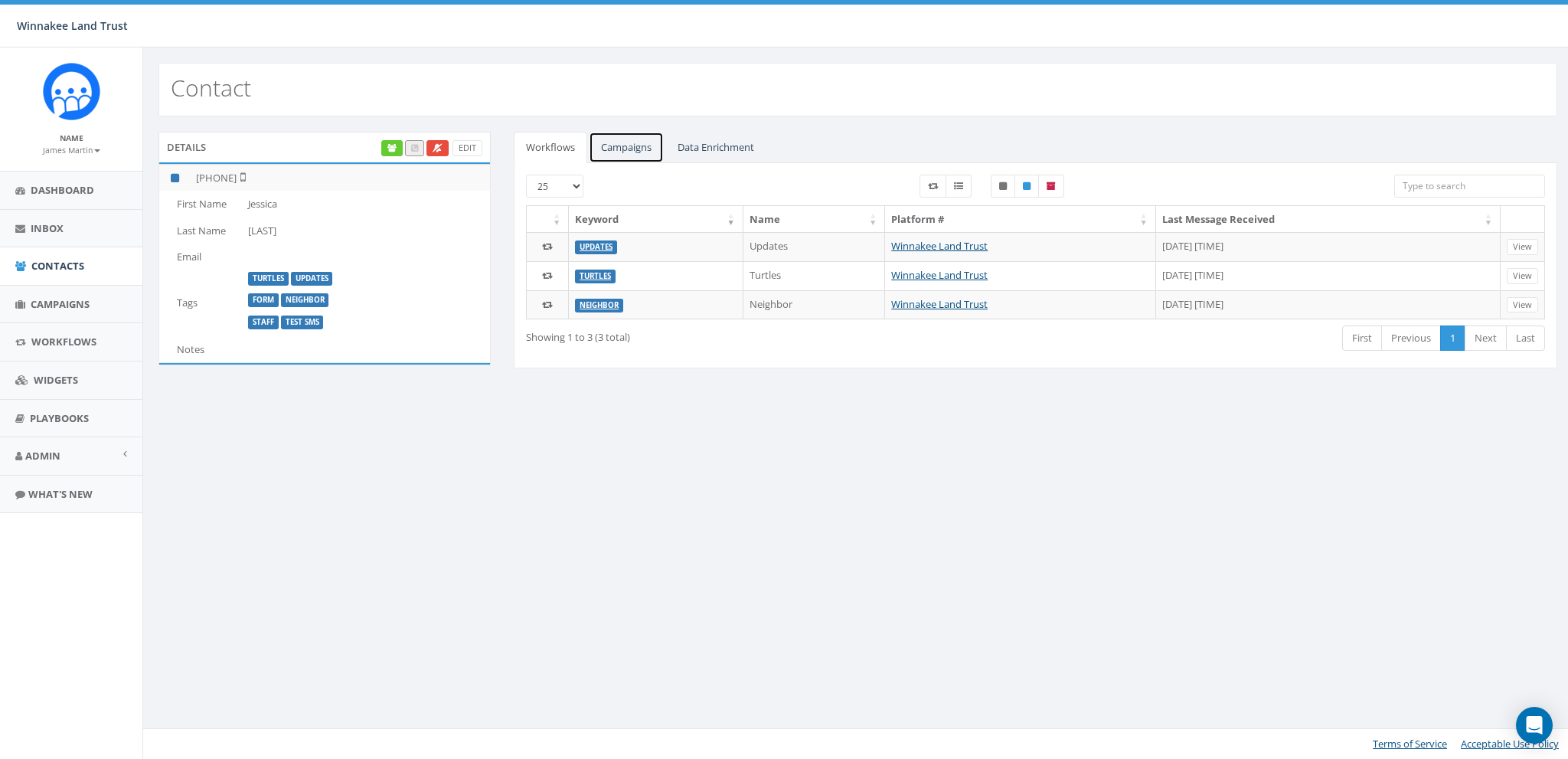 click on "Campaigns" at bounding box center [626, 147] 